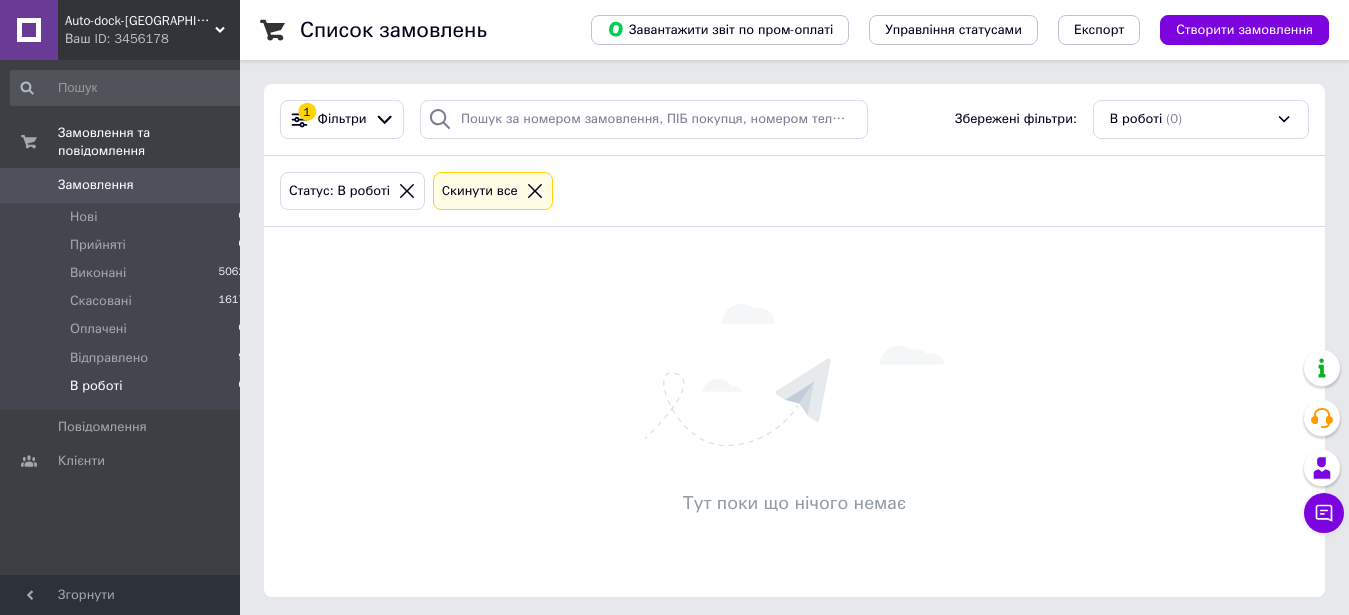 scroll, scrollTop: 0, scrollLeft: 0, axis: both 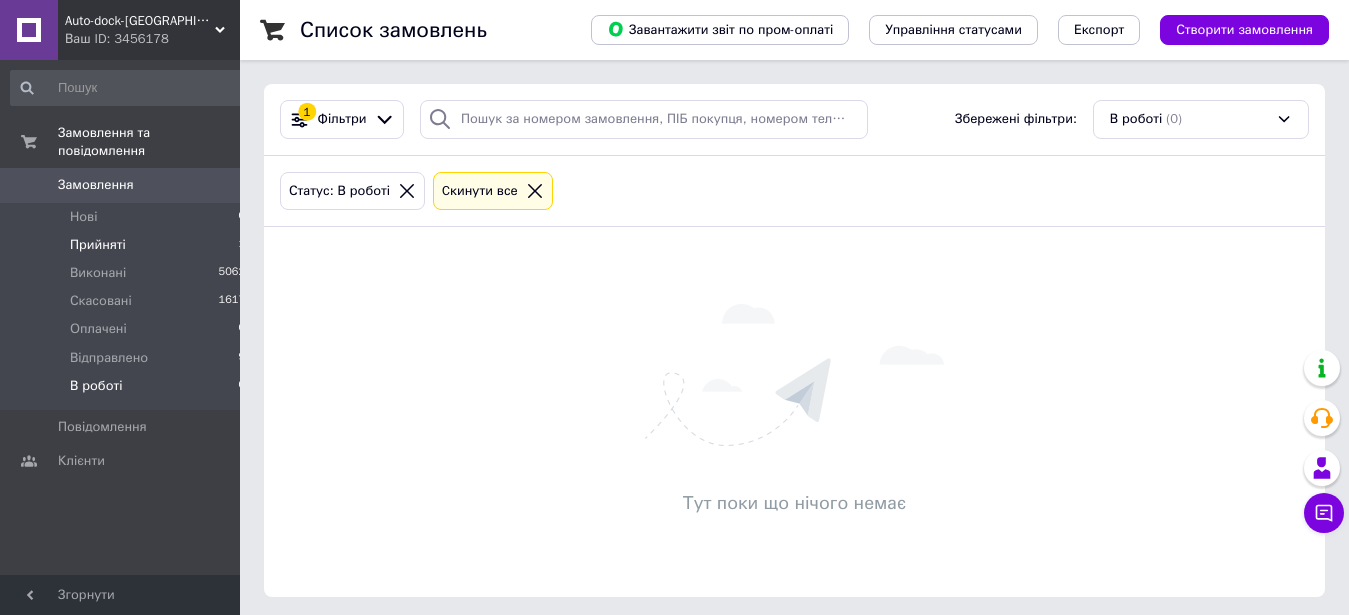 click on "Прийняті" at bounding box center [98, 245] 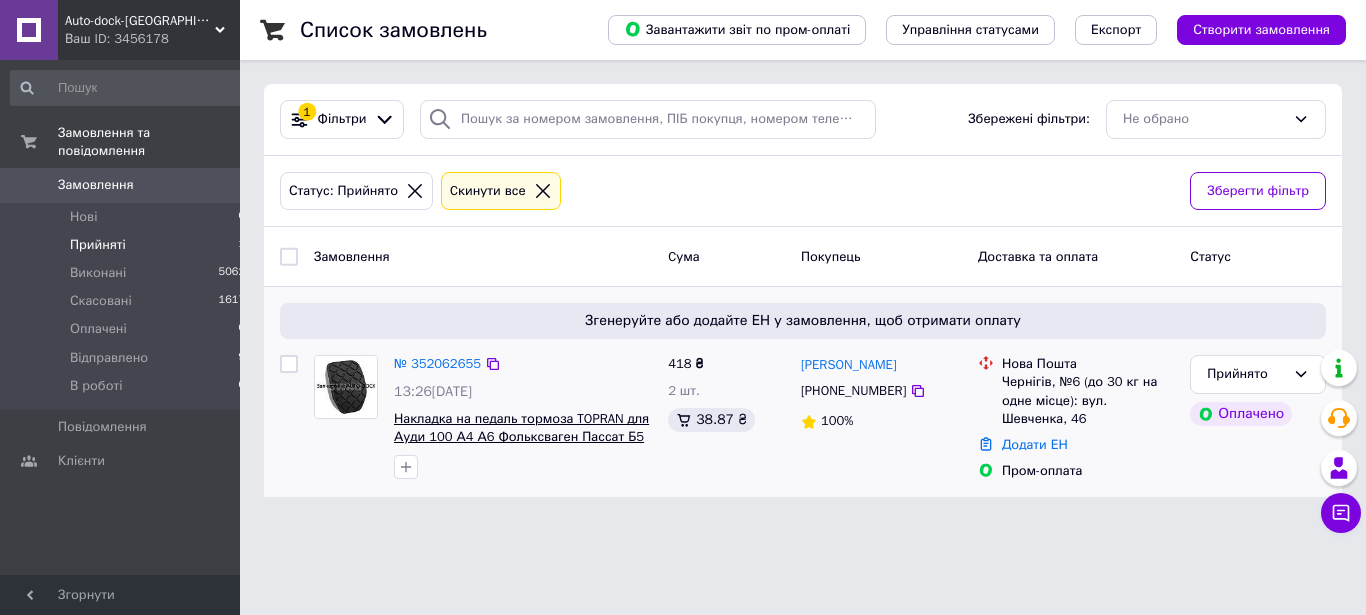 click on "Накладка на педаль тормоза TOPRAN для Ауди 100 А4 А6 Фольксваген Пассат Б5 Транспортер Т5 Шкода Суперб" at bounding box center (521, 437) 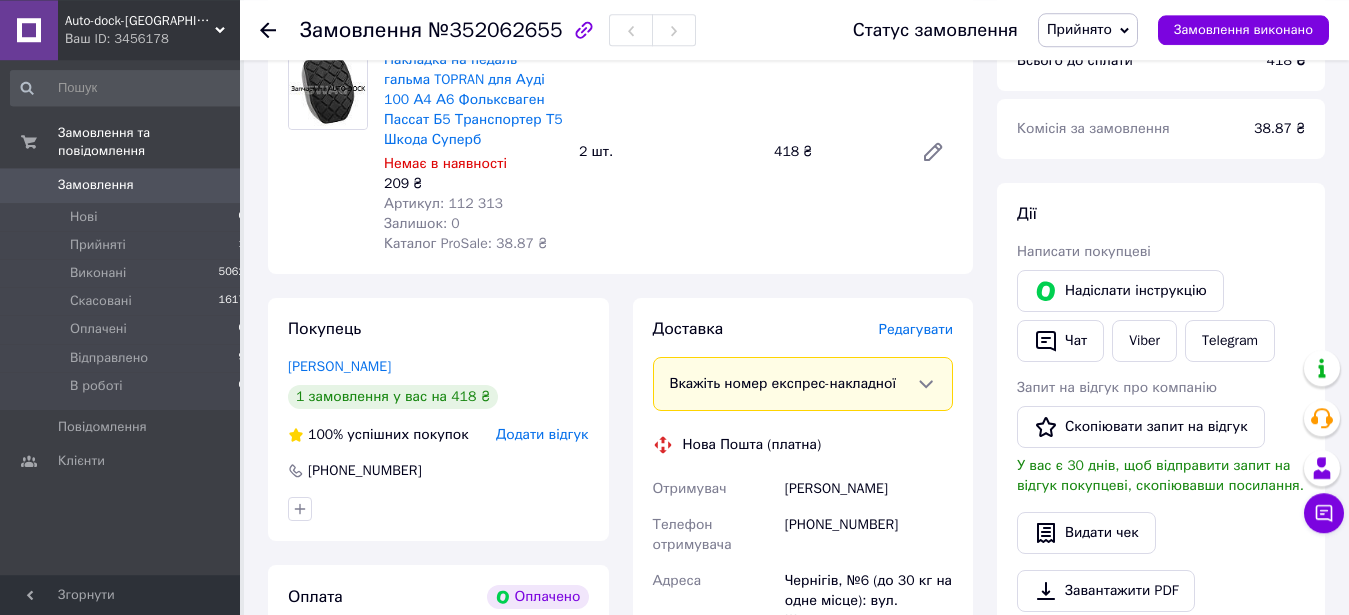 scroll, scrollTop: 204, scrollLeft: 0, axis: vertical 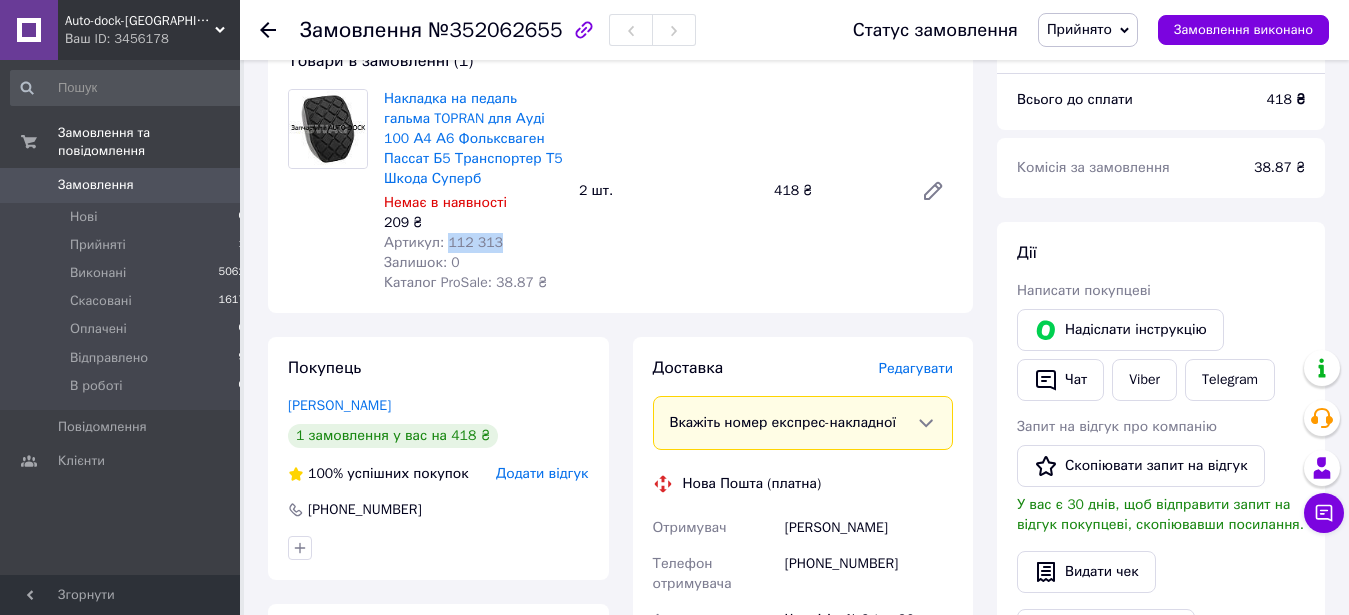 drag, startPoint x: 494, startPoint y: 241, endPoint x: 446, endPoint y: 243, distance: 48.04165 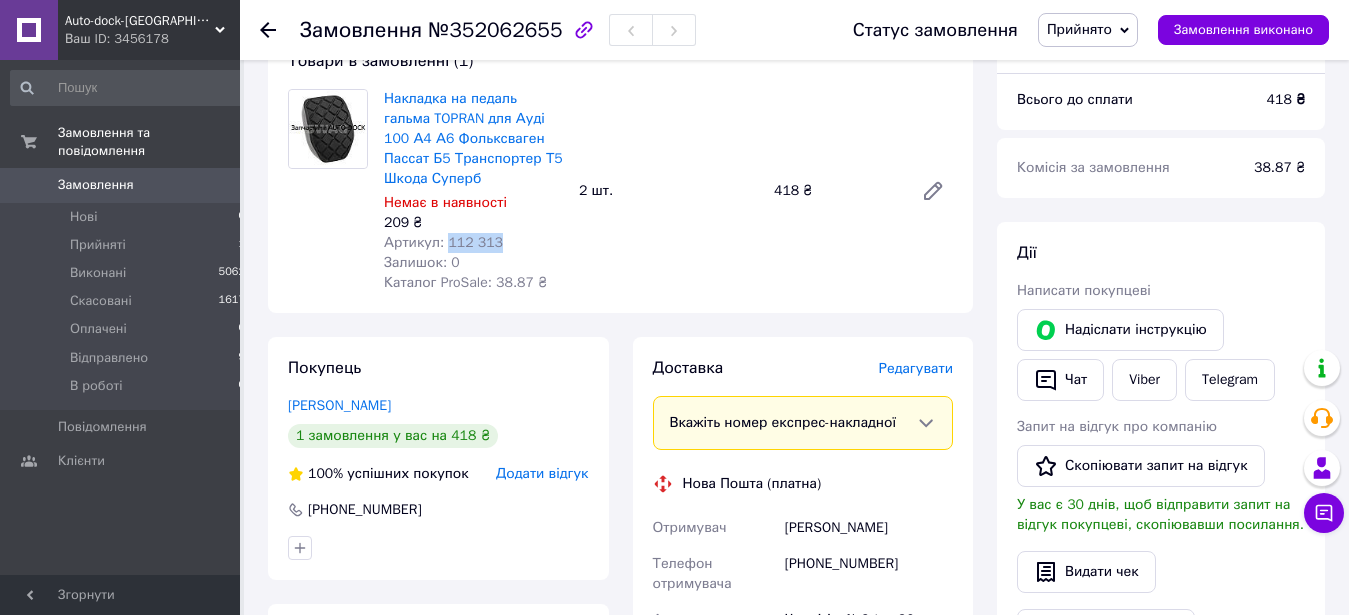 copy on "112 313" 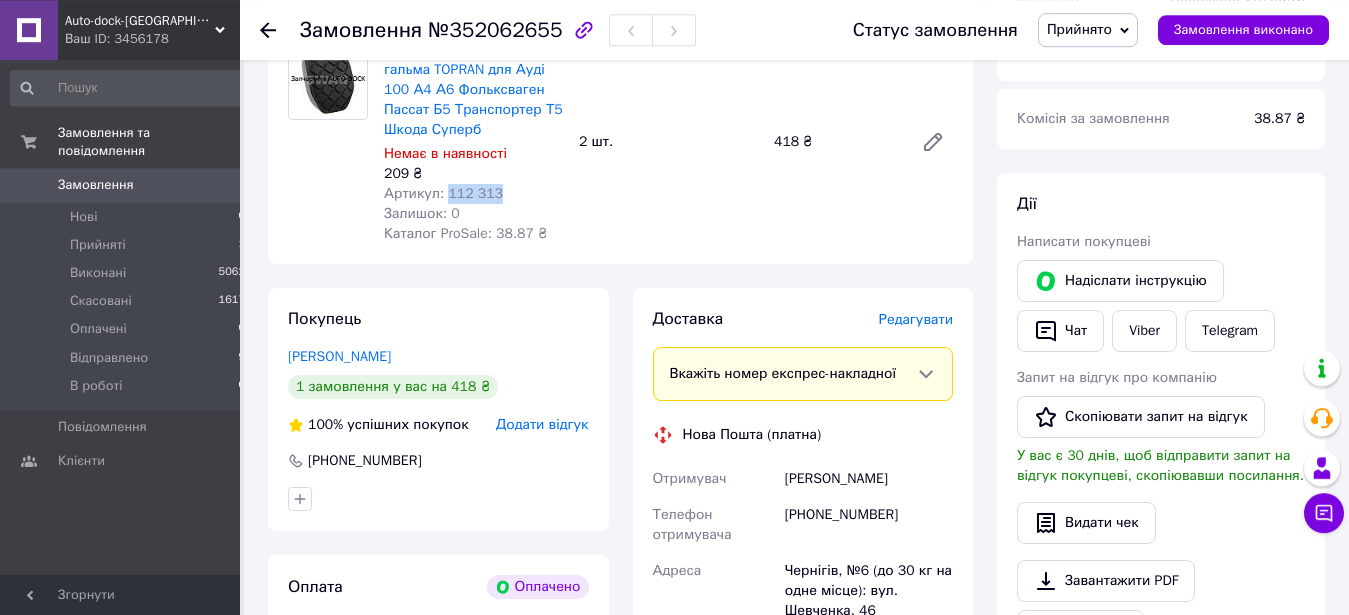 scroll, scrollTop: 102, scrollLeft: 0, axis: vertical 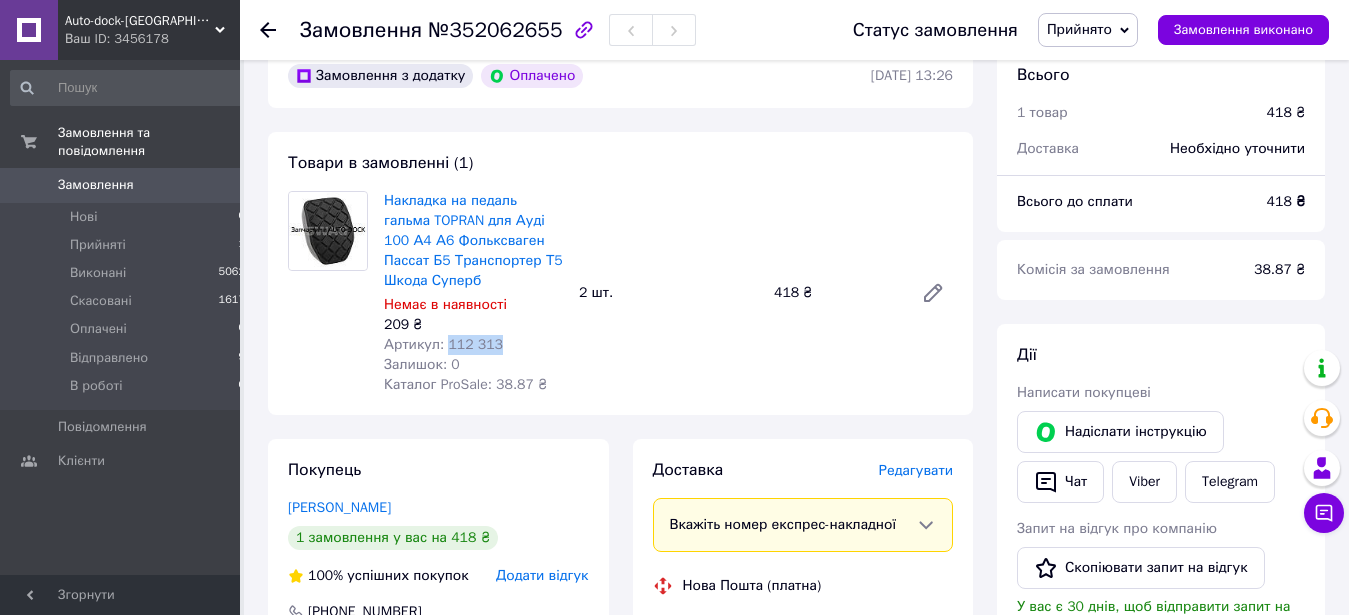 copy on "112 313" 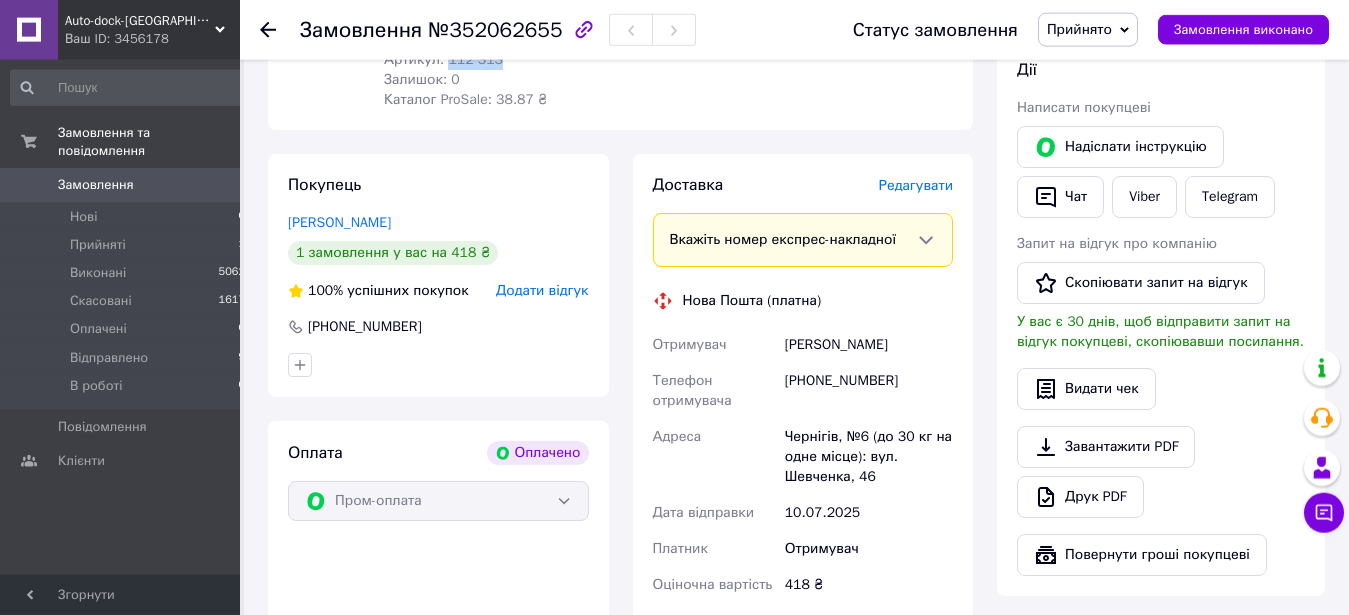 scroll, scrollTop: 408, scrollLeft: 0, axis: vertical 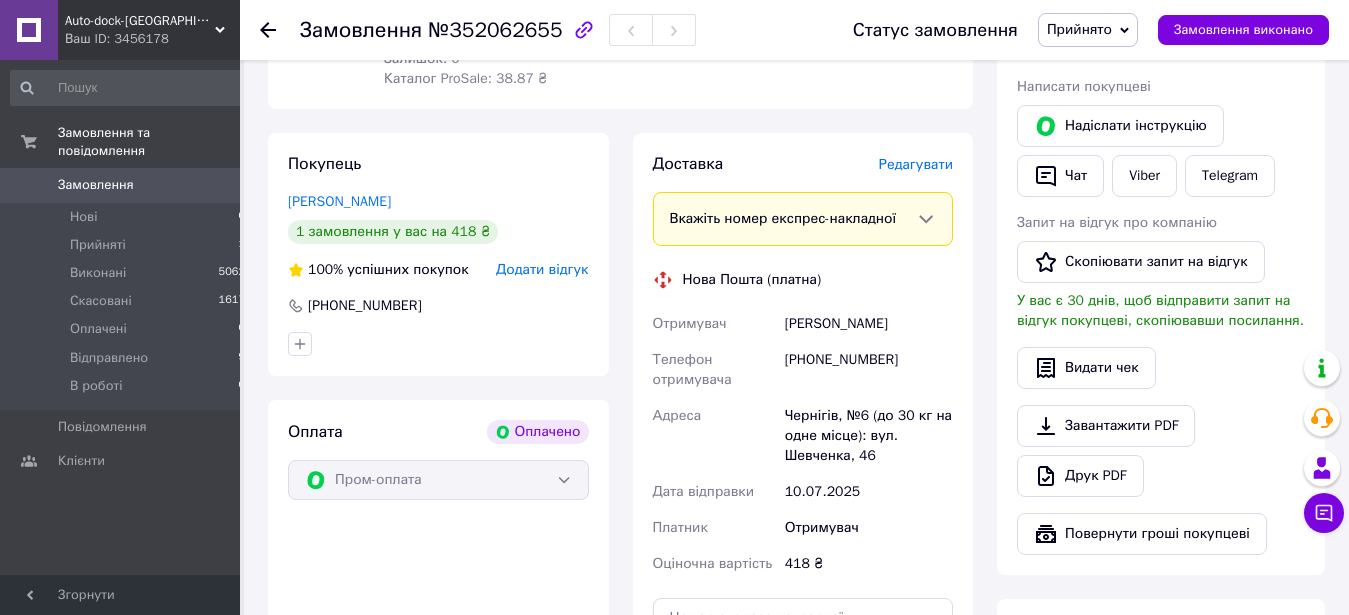 click on "Прийнято" at bounding box center (1079, 29) 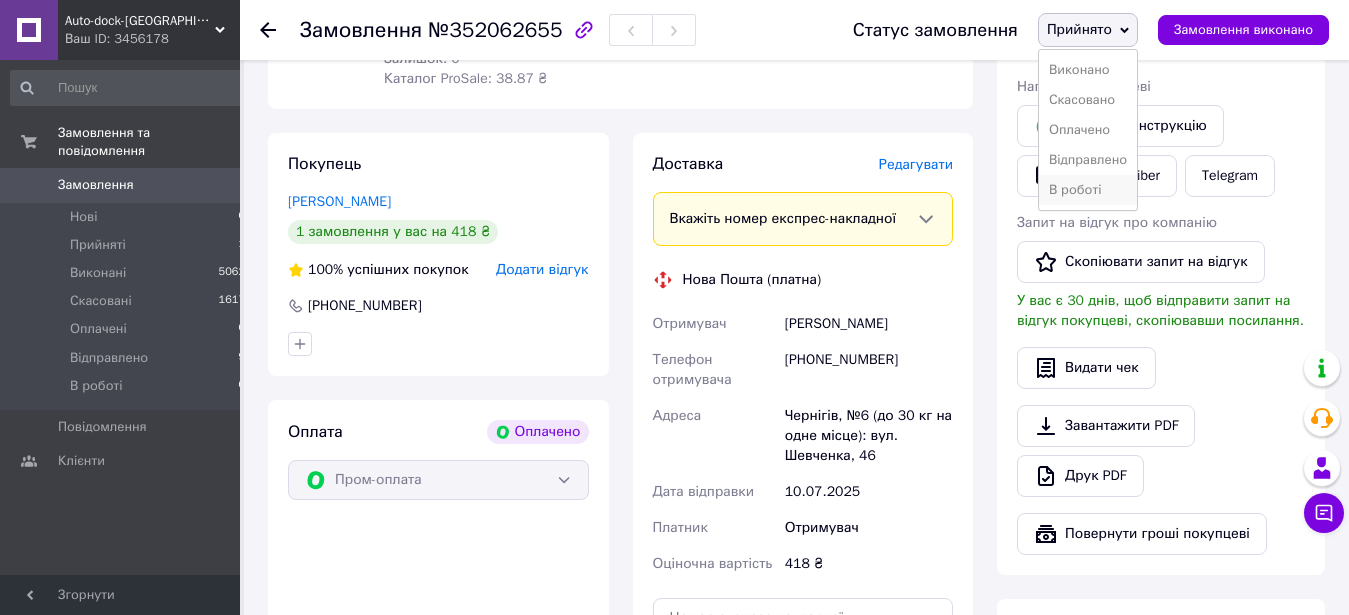 click on "В роботі" at bounding box center (1088, 190) 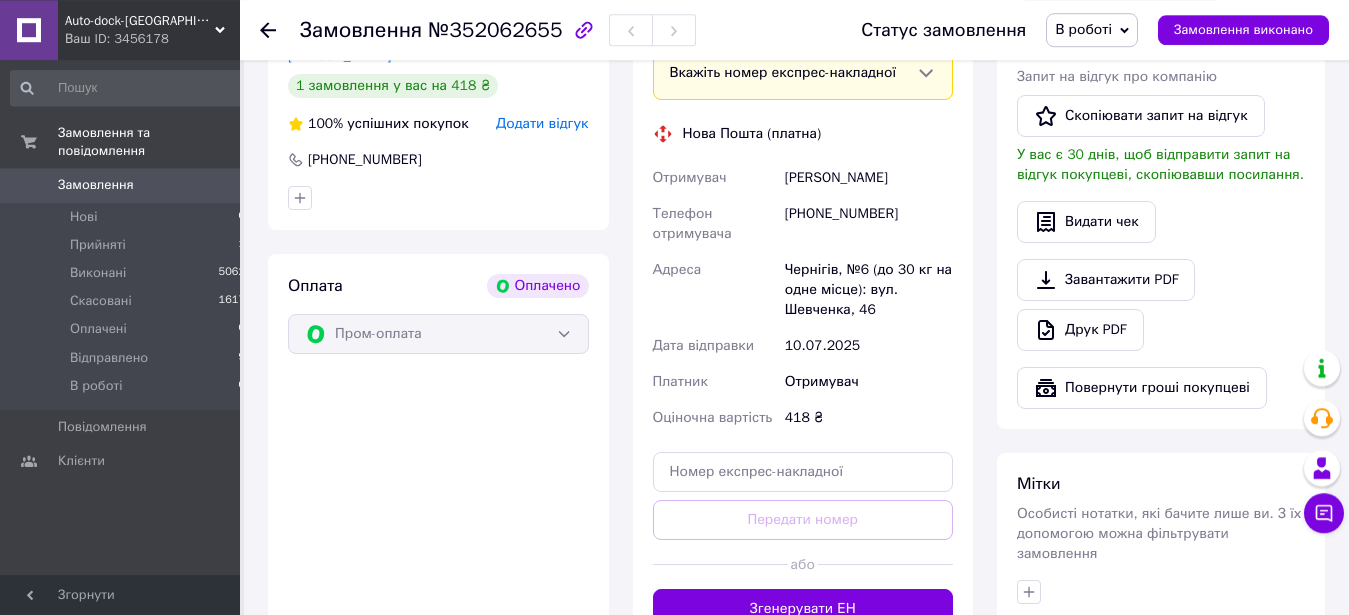 scroll, scrollTop: 612, scrollLeft: 0, axis: vertical 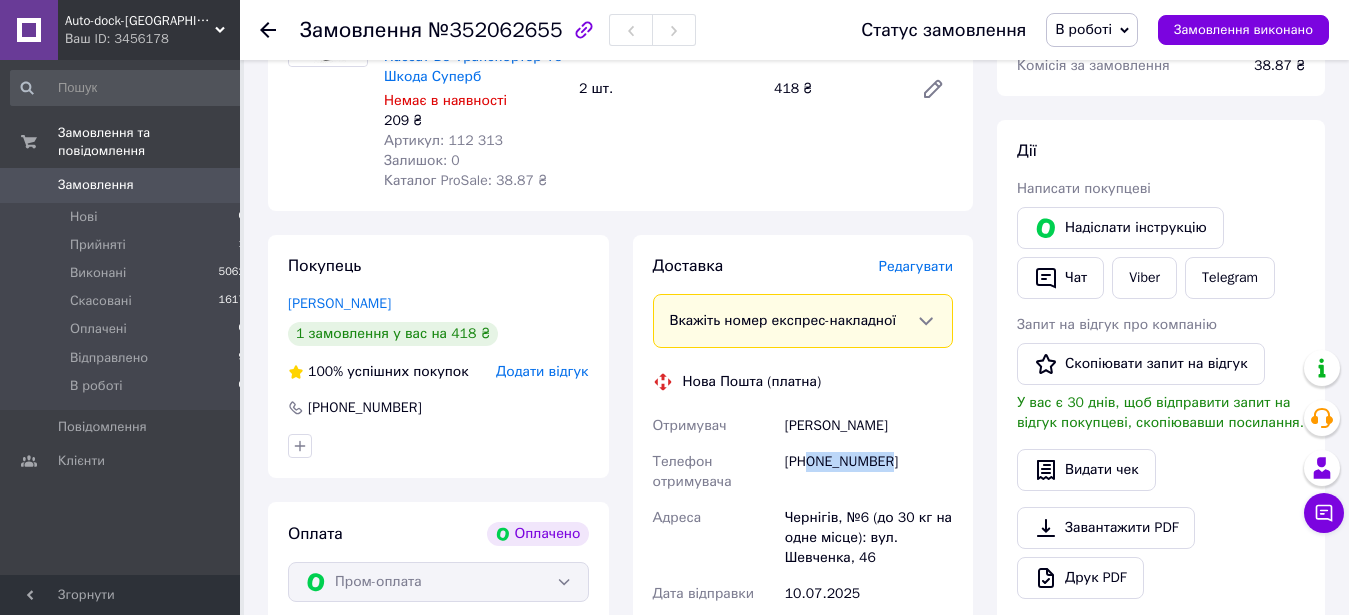 drag, startPoint x: 896, startPoint y: 466, endPoint x: 809, endPoint y: 463, distance: 87.05171 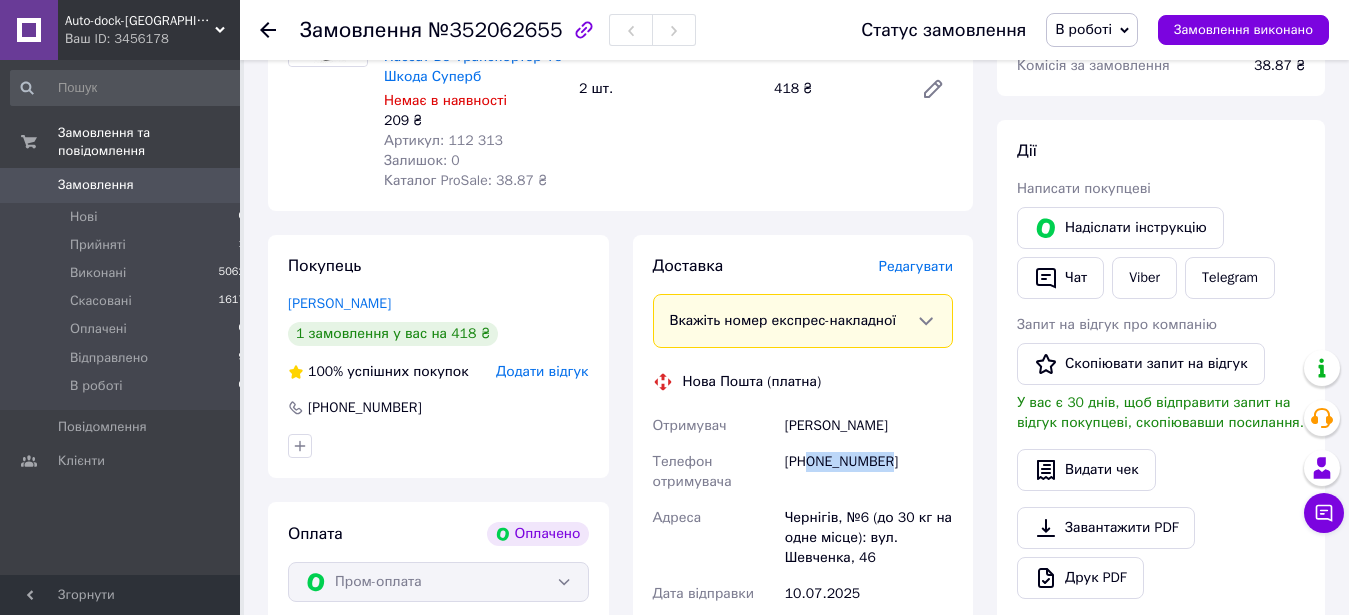 copy on "0932799636" 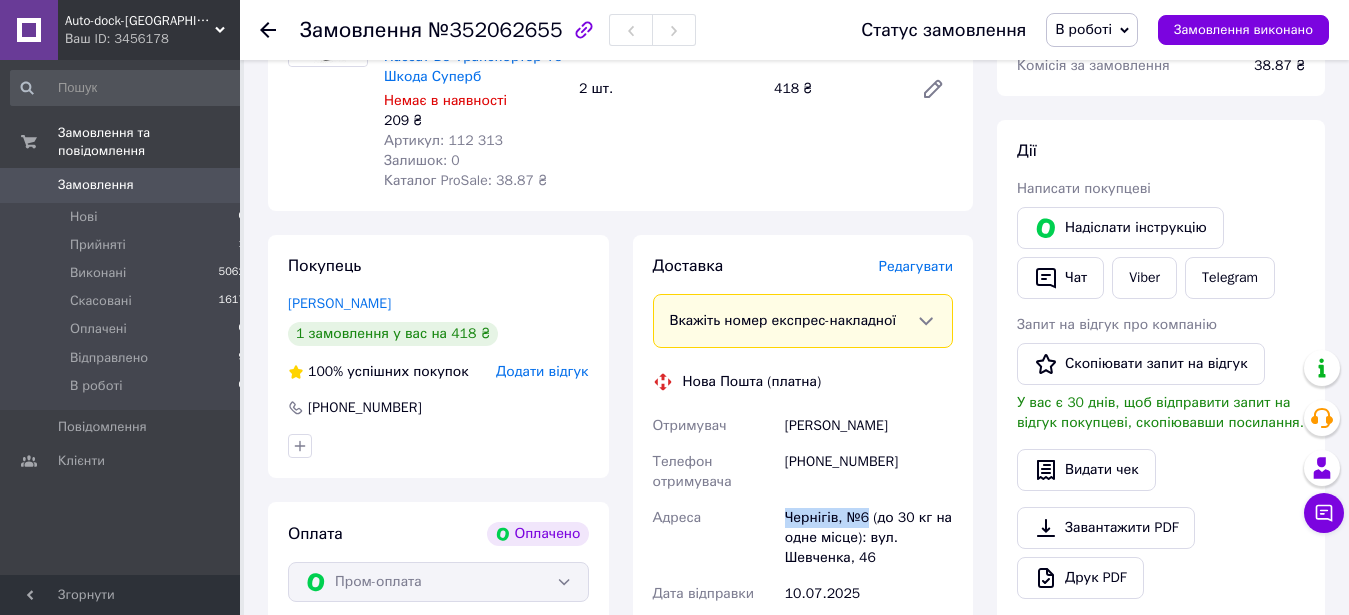 drag, startPoint x: 868, startPoint y: 516, endPoint x: 789, endPoint y: 516, distance: 79 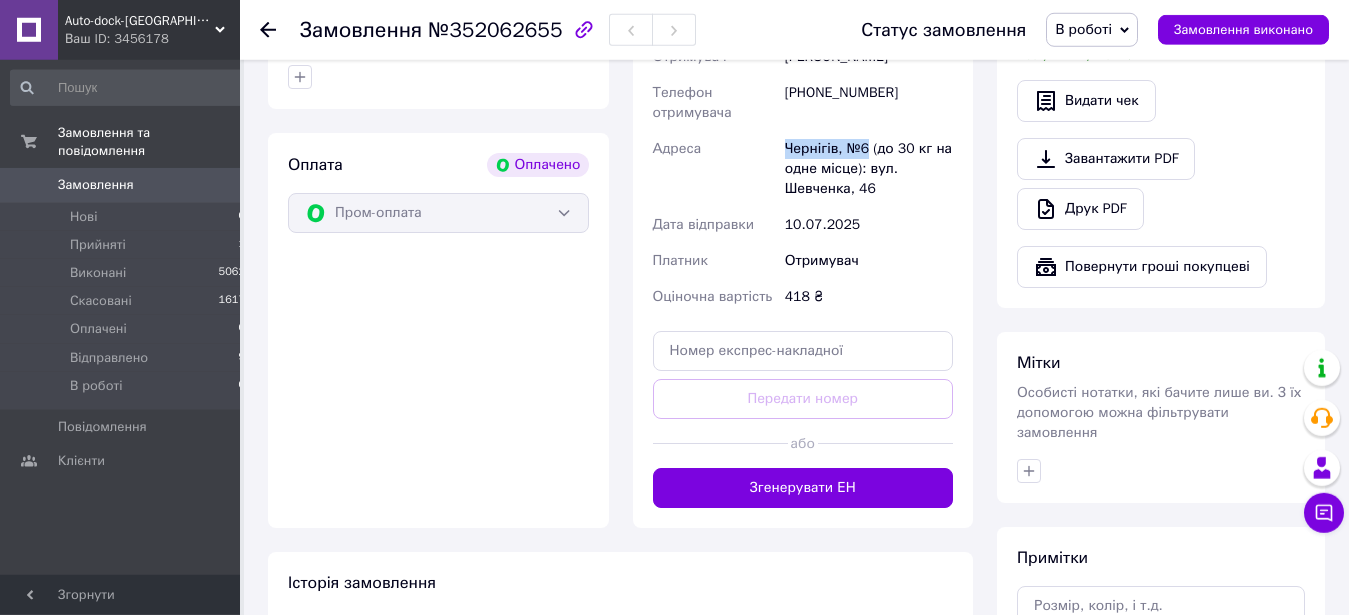 scroll, scrollTop: 714, scrollLeft: 0, axis: vertical 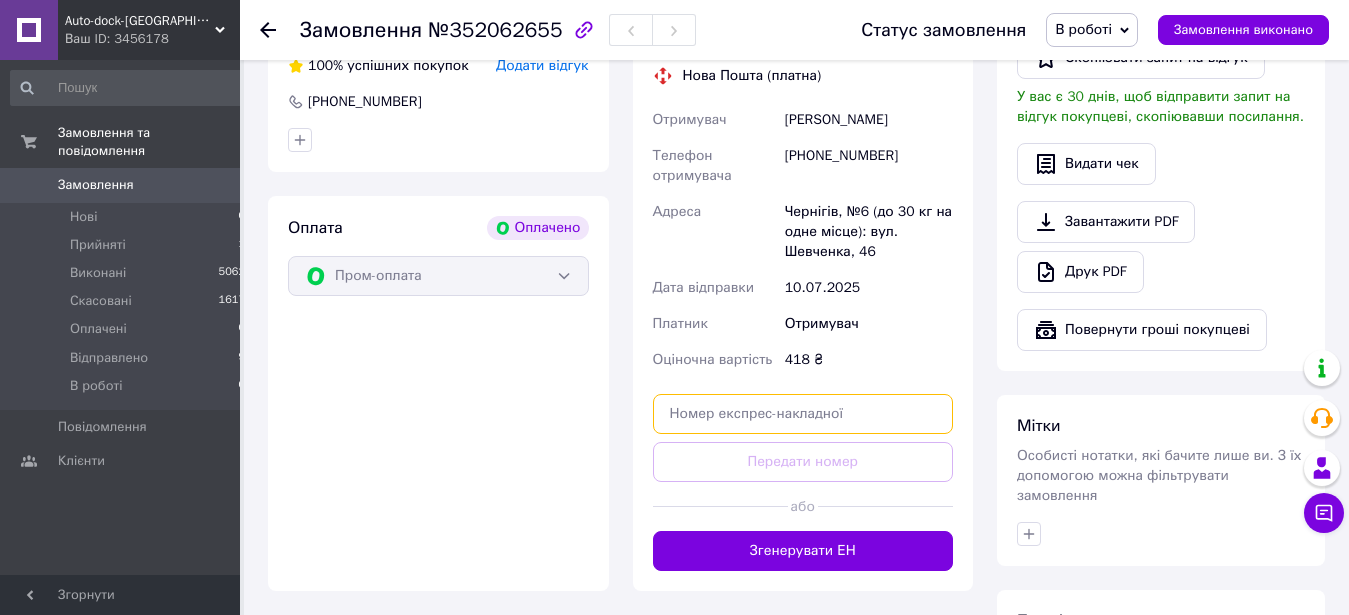 paste on "20451203159523" 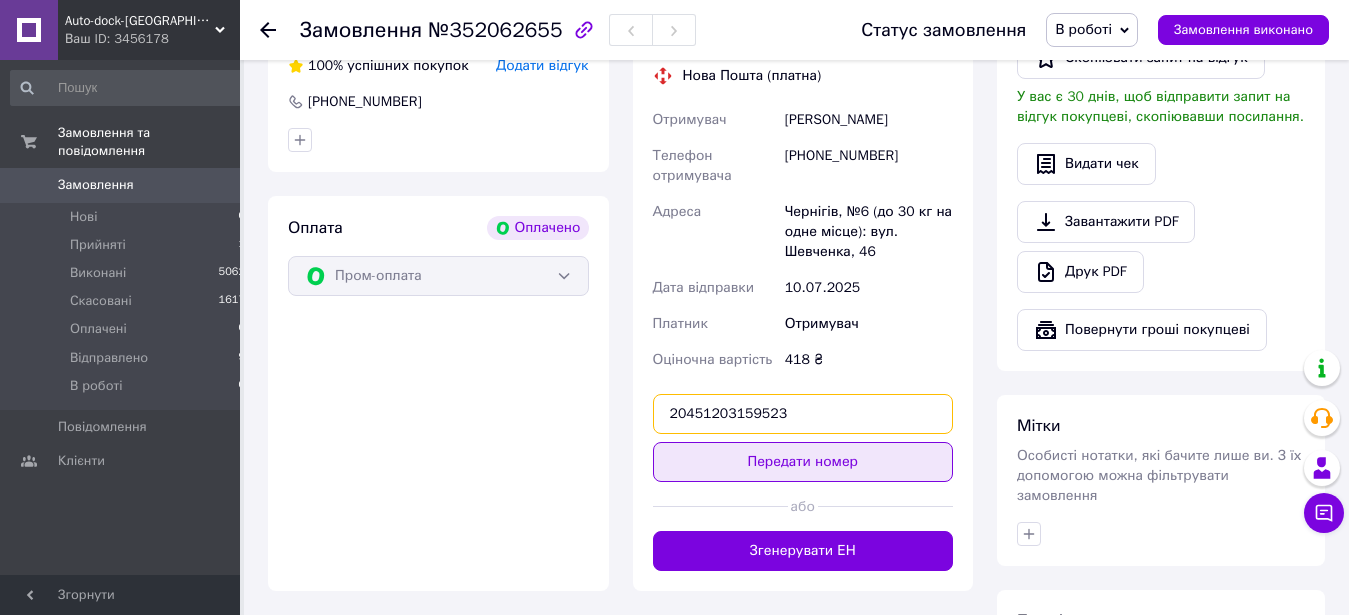 type on "20451203159523" 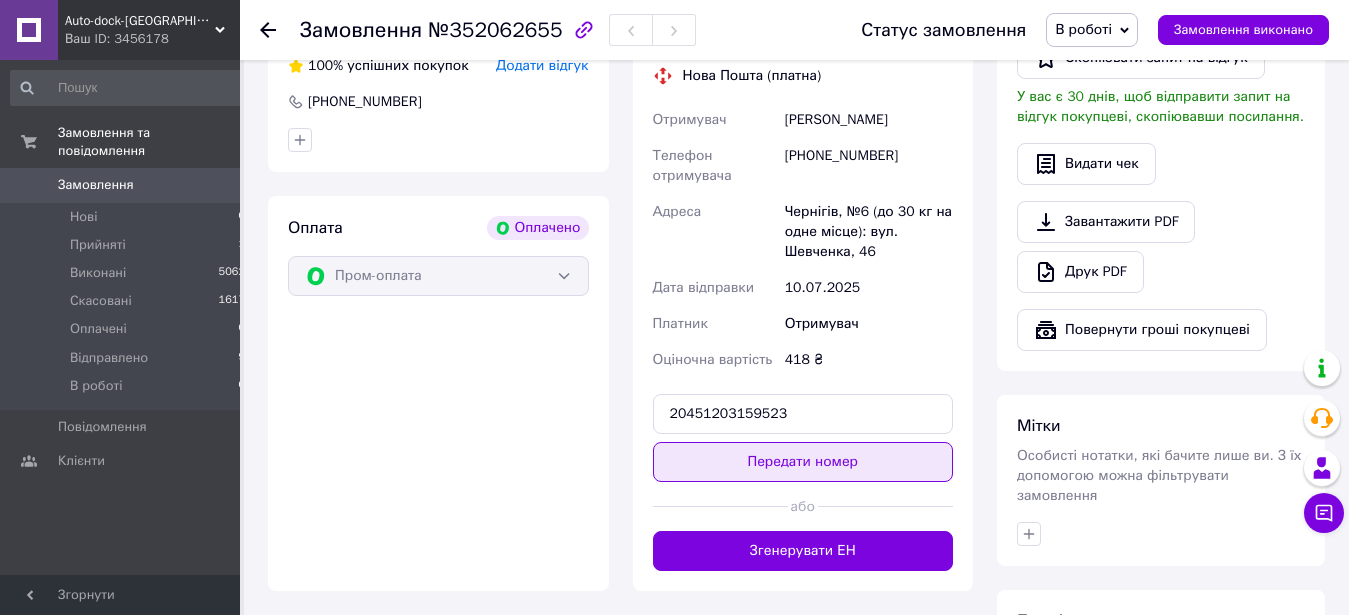 click on "Передати номер" at bounding box center (803, 462) 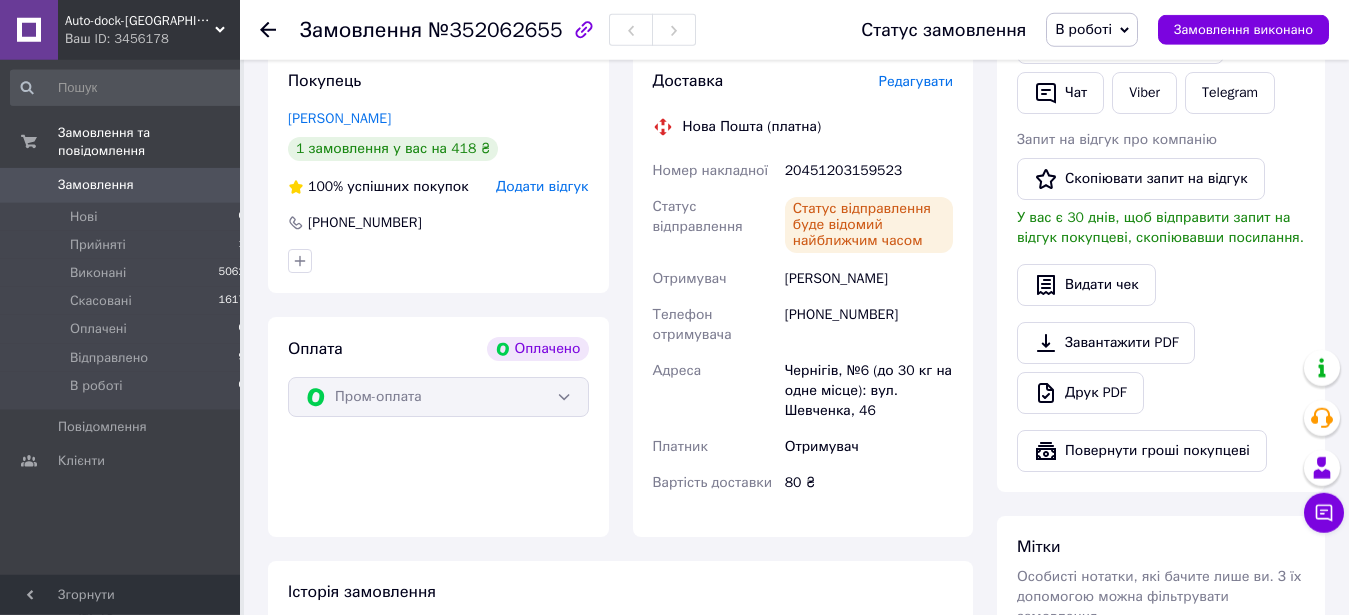 scroll, scrollTop: 510, scrollLeft: 0, axis: vertical 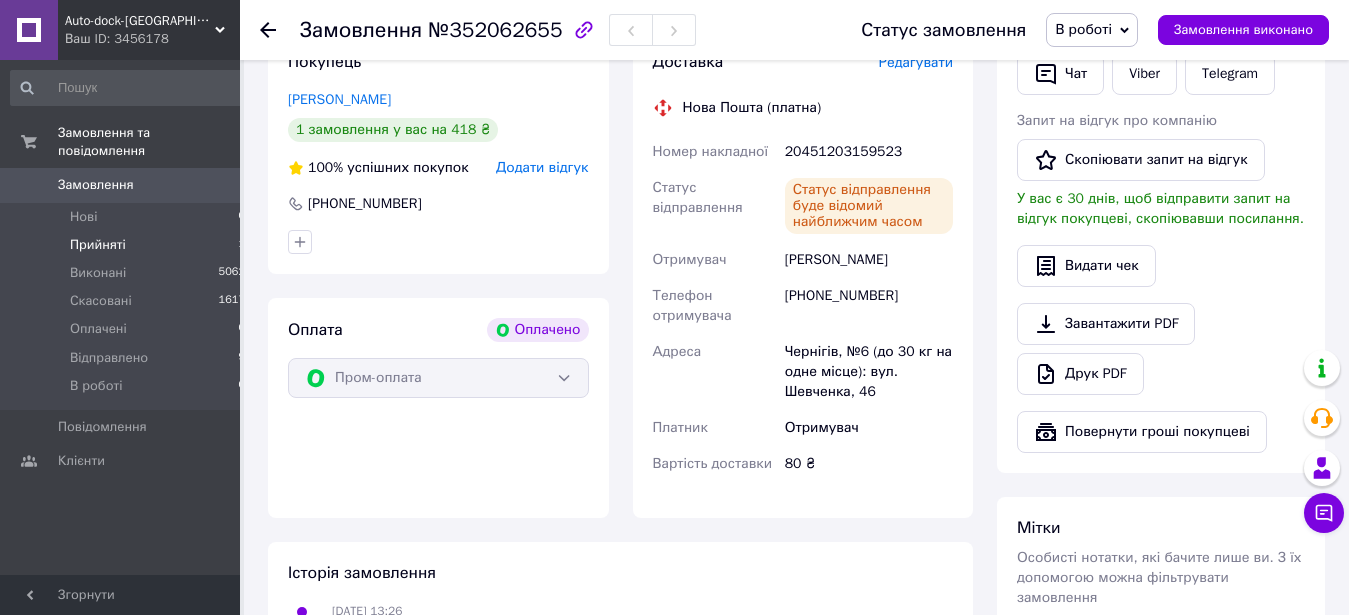 click on "Прийняті" at bounding box center (98, 245) 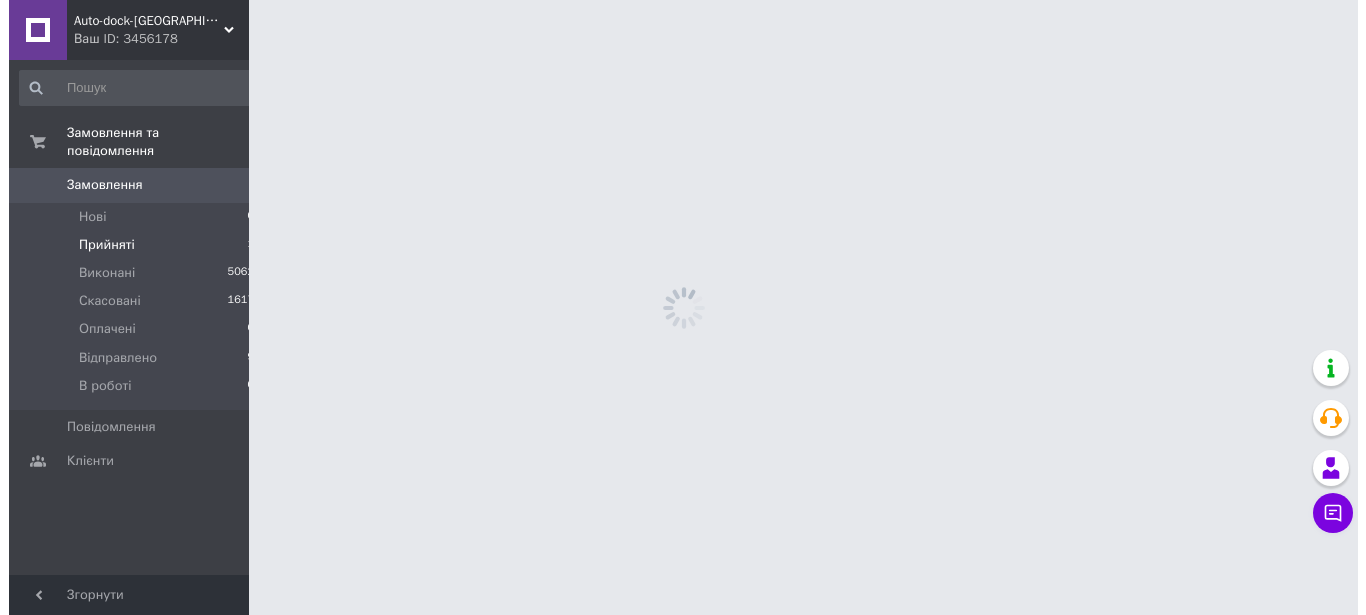 scroll, scrollTop: 0, scrollLeft: 0, axis: both 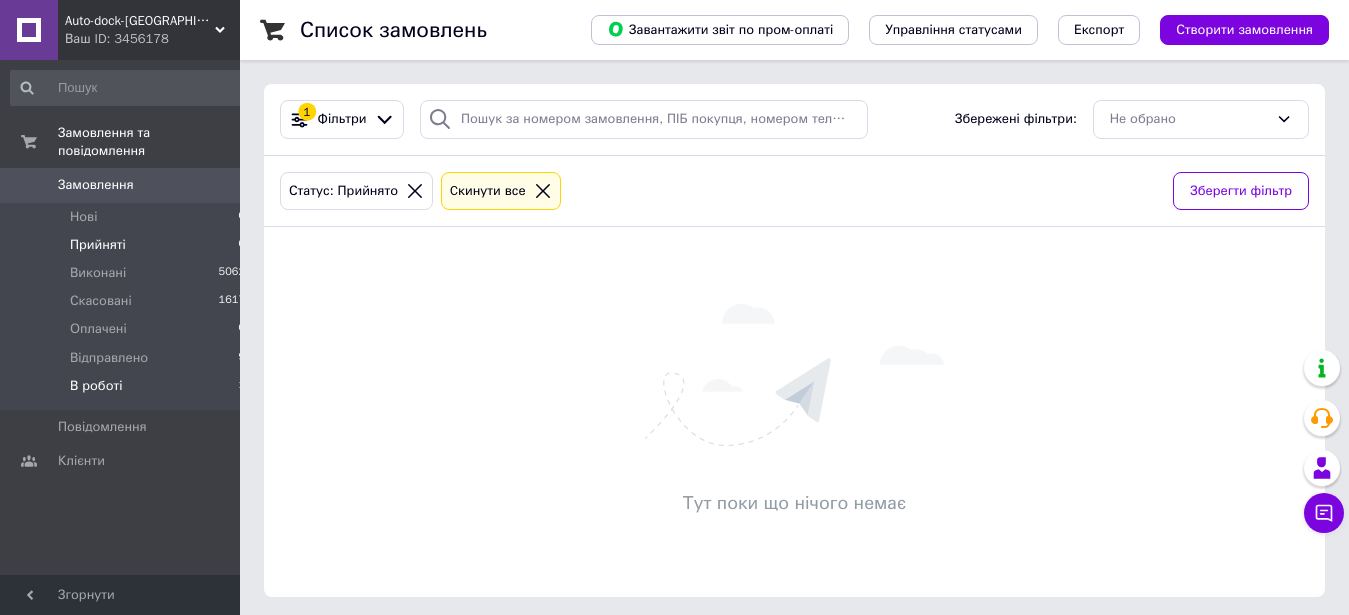 click on "В роботі" at bounding box center [96, 386] 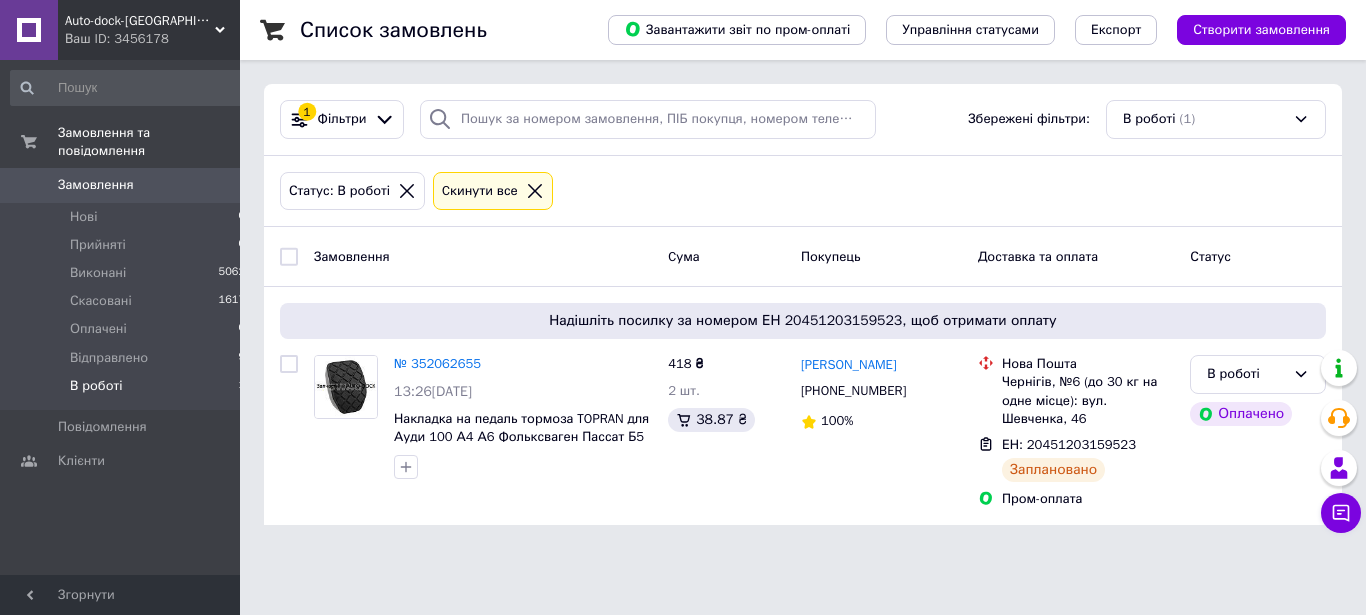 click on "В роботі" at bounding box center [96, 386] 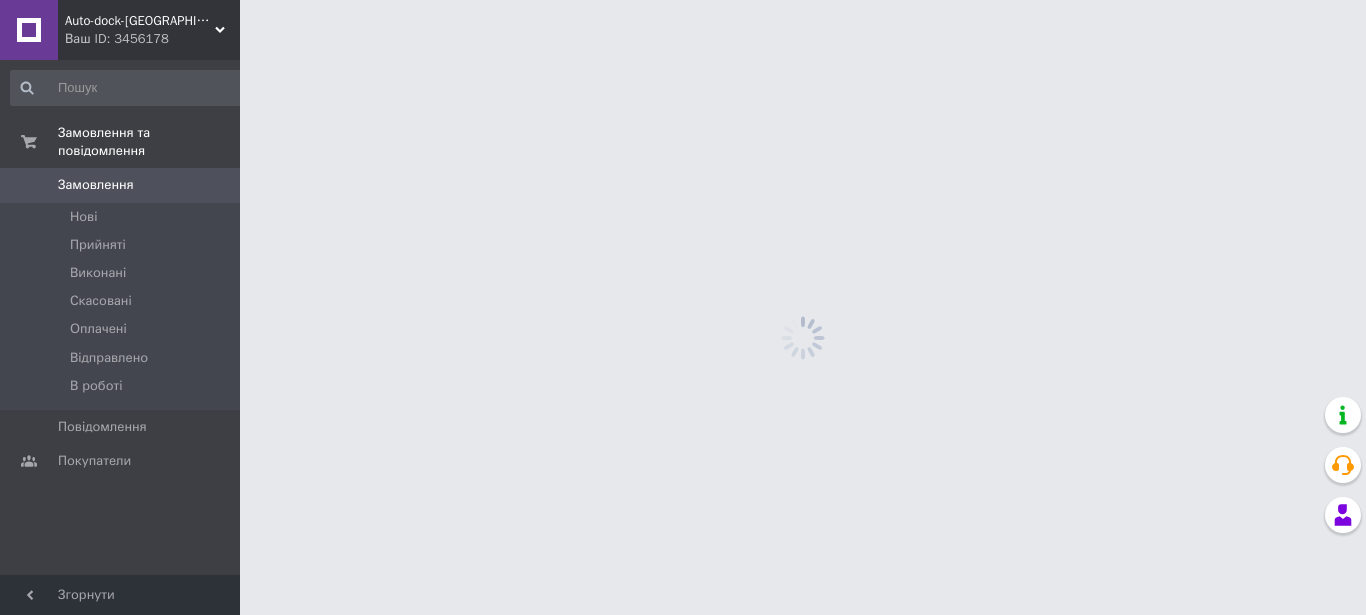 scroll, scrollTop: 0, scrollLeft: 0, axis: both 